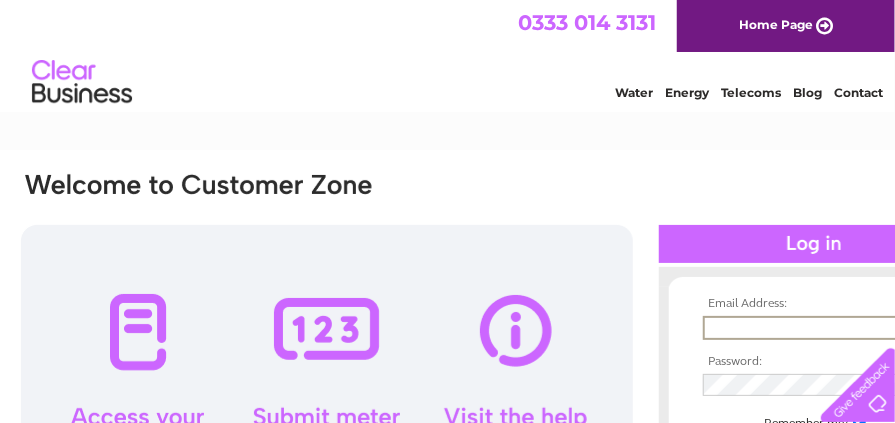 scroll, scrollTop: 0, scrollLeft: 0, axis: both 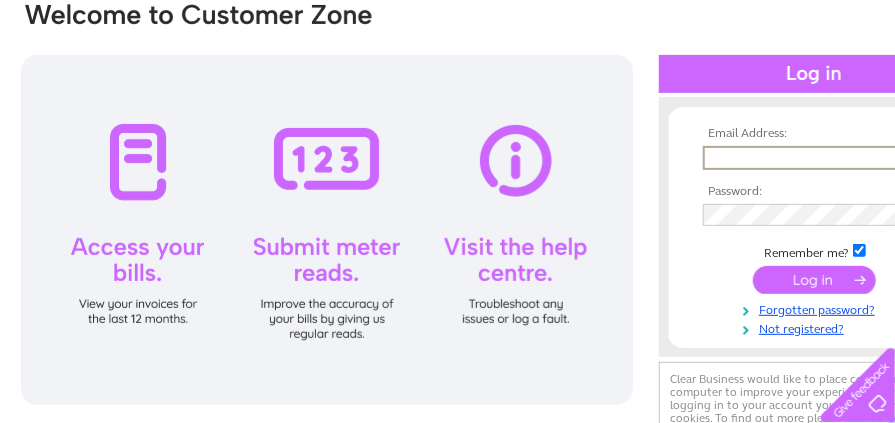 click at bounding box center [814, 158] 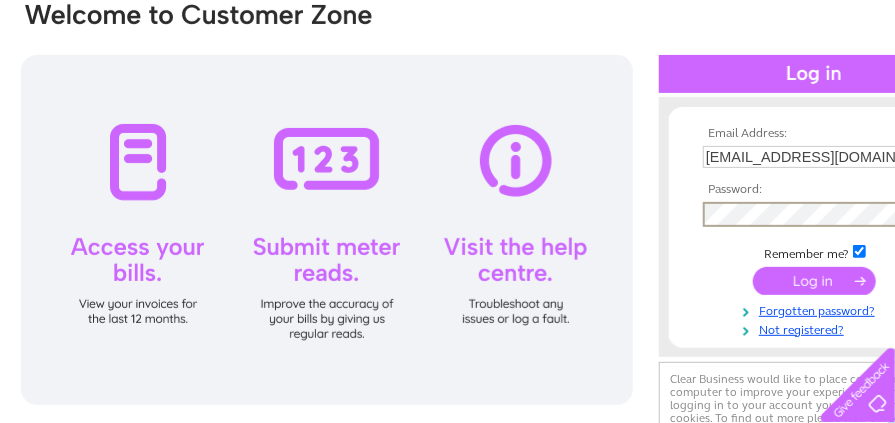 click at bounding box center (814, 281) 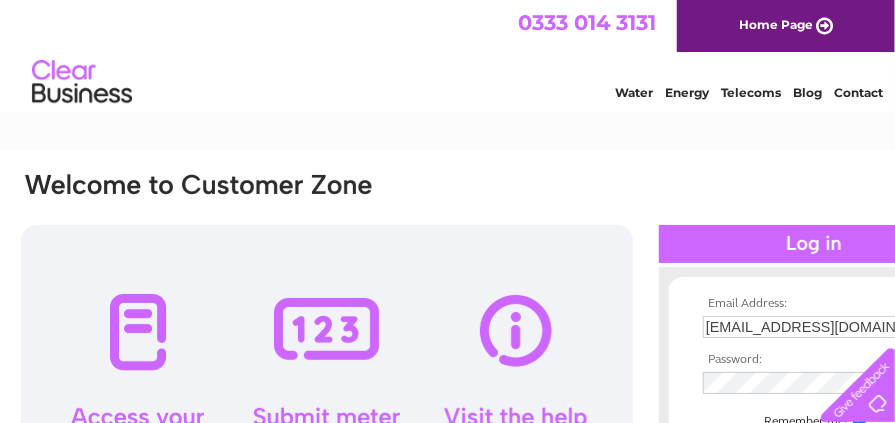 scroll, scrollTop: 0, scrollLeft: 0, axis: both 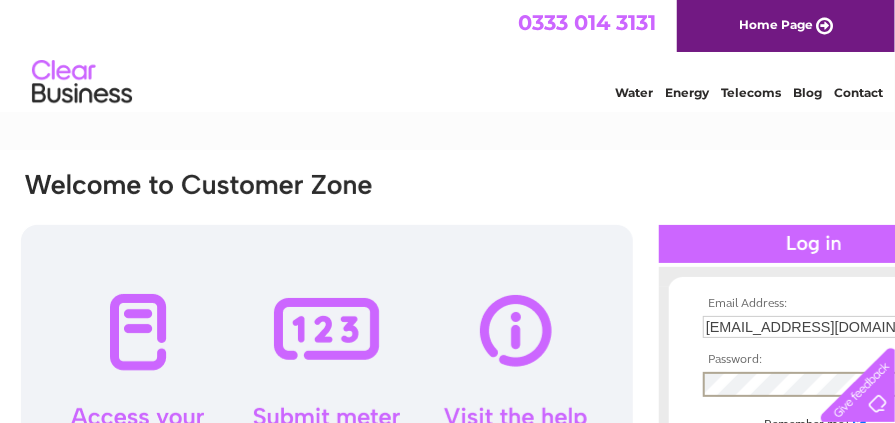 click at bounding box center (814, 451) 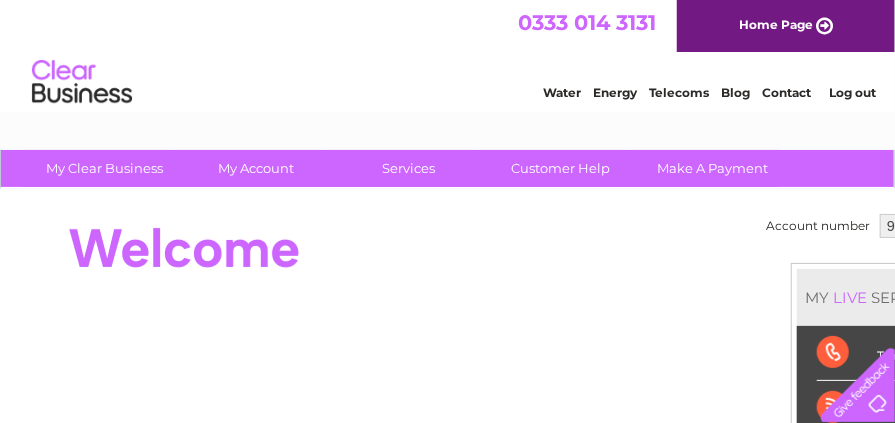 scroll, scrollTop: 0, scrollLeft: 0, axis: both 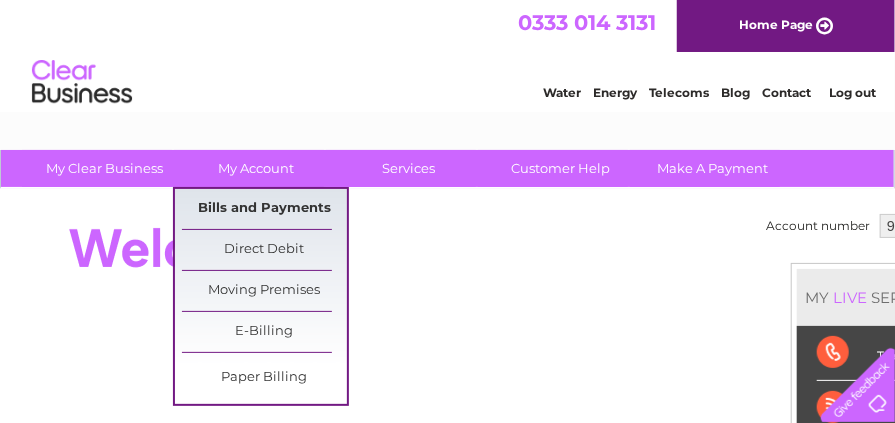 click on "Bills and Payments" at bounding box center (264, 209) 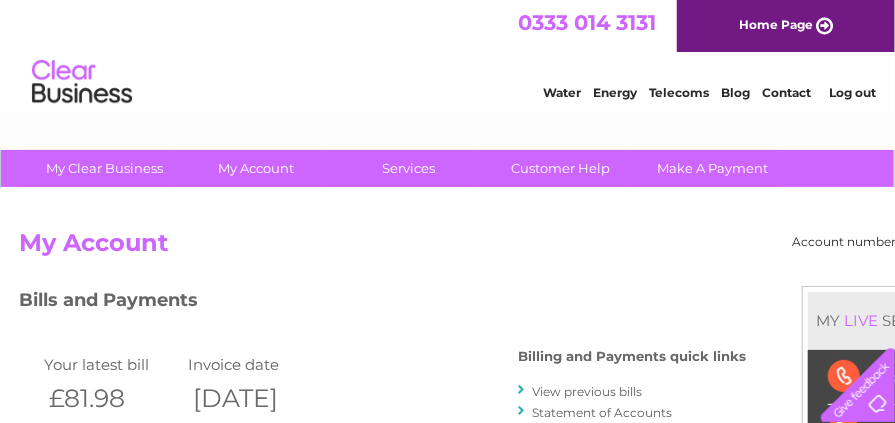 scroll, scrollTop: 0, scrollLeft: 0, axis: both 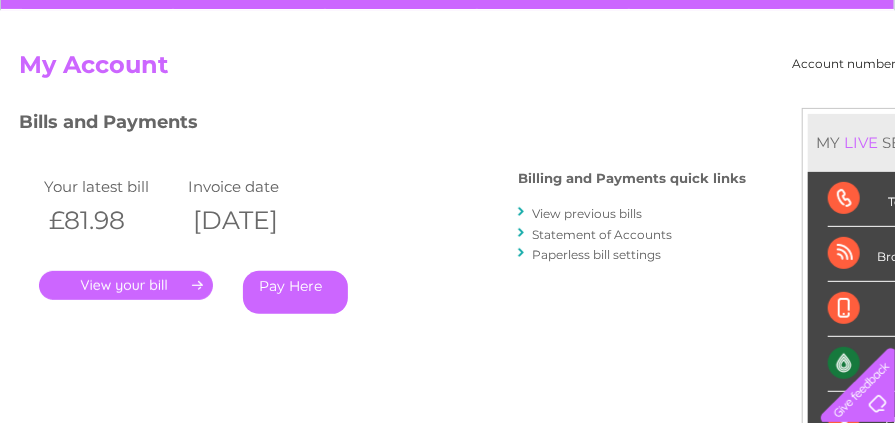 click on "." at bounding box center (126, 285) 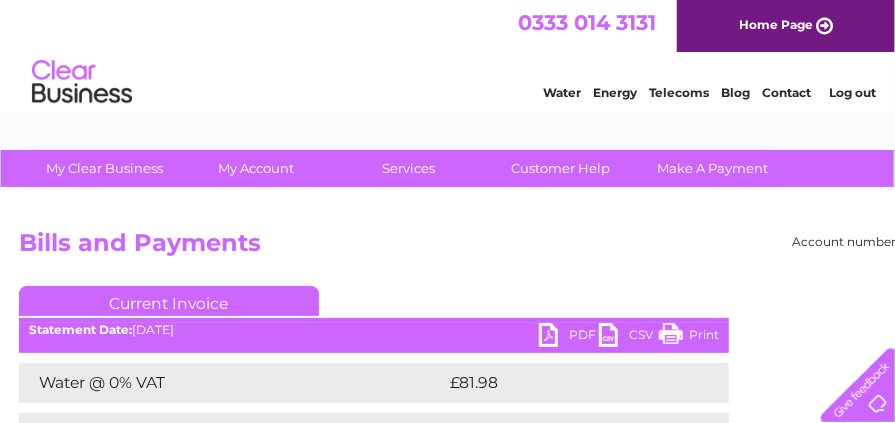 scroll, scrollTop: 0, scrollLeft: 0, axis: both 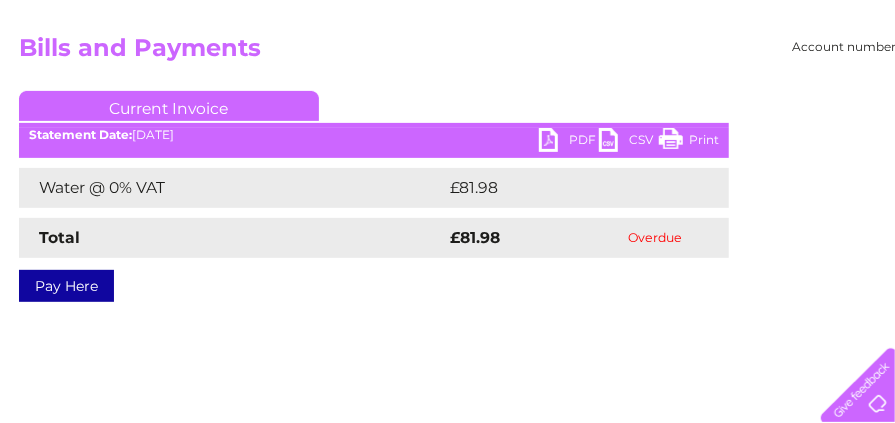 click on "PDF" at bounding box center (569, 142) 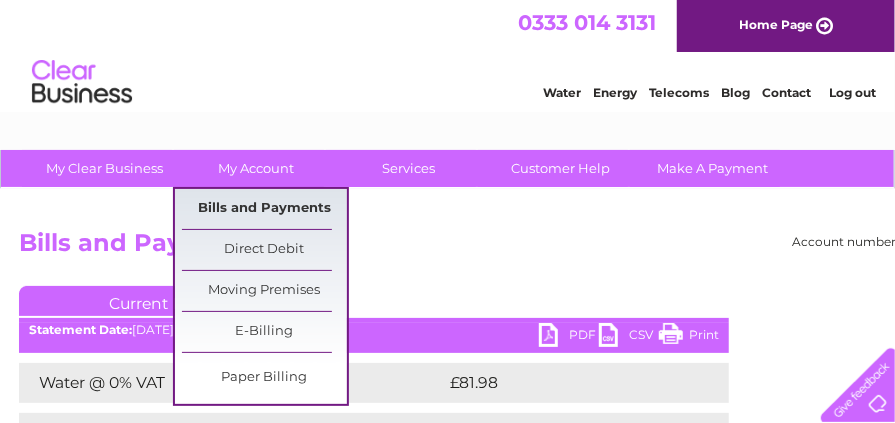 click on "Bills and Payments" at bounding box center [264, 209] 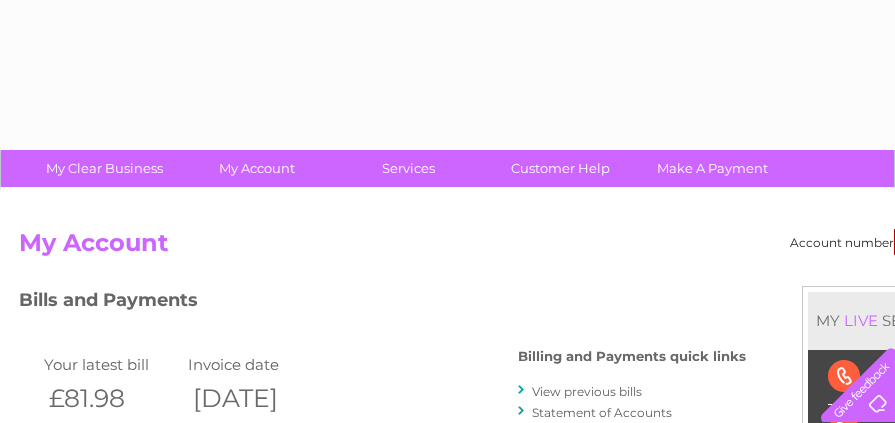 scroll, scrollTop: 0, scrollLeft: 0, axis: both 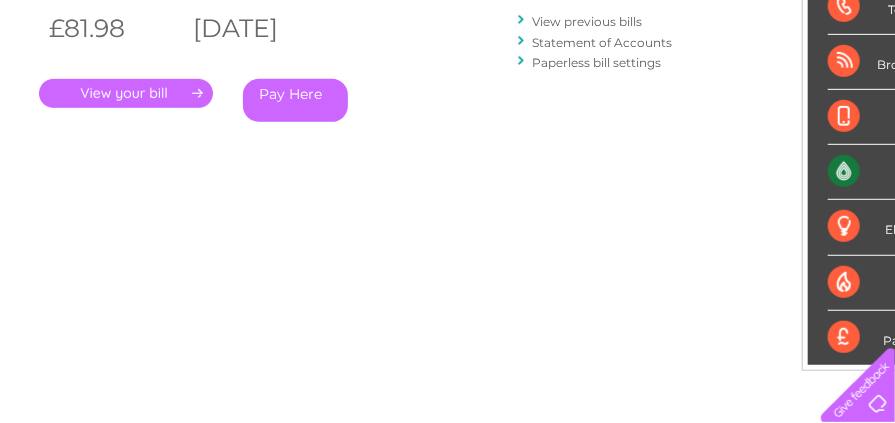 click on "View previous bills" at bounding box center [587, 21] 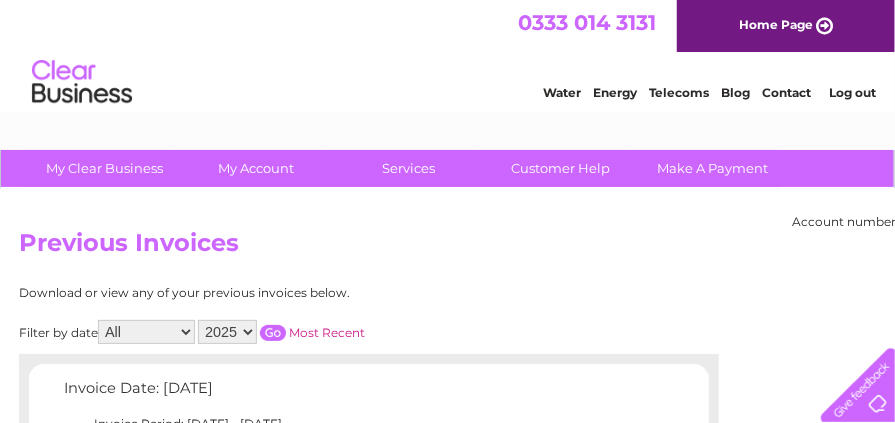 scroll, scrollTop: 0, scrollLeft: 0, axis: both 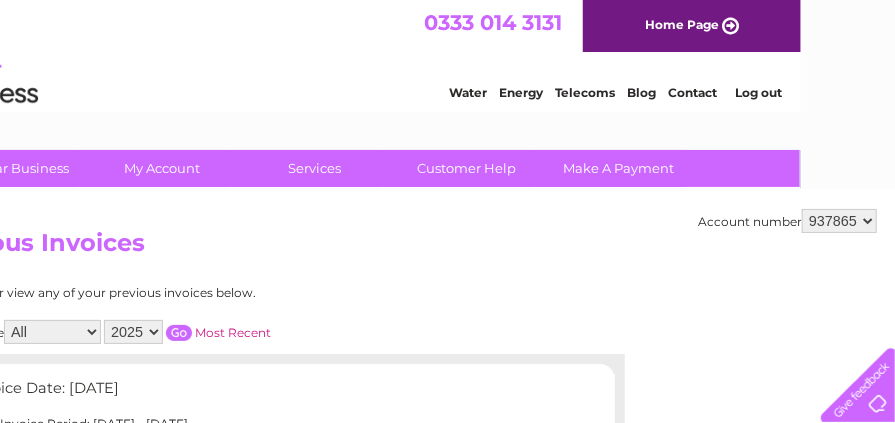click on "937865
937866" at bounding box center (839, 221) 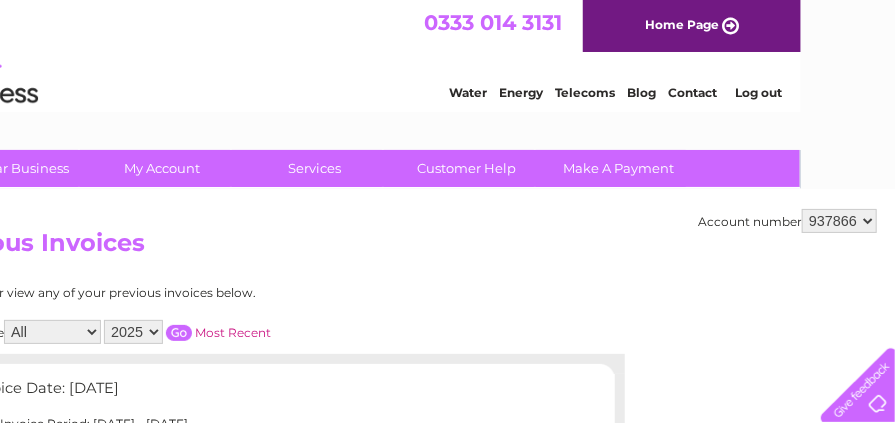 click on "937865
937866" at bounding box center (839, 221) 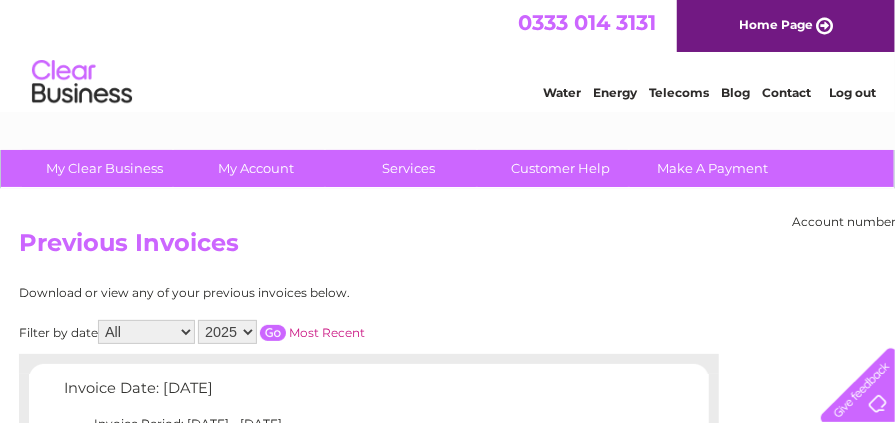 scroll, scrollTop: 0, scrollLeft: 0, axis: both 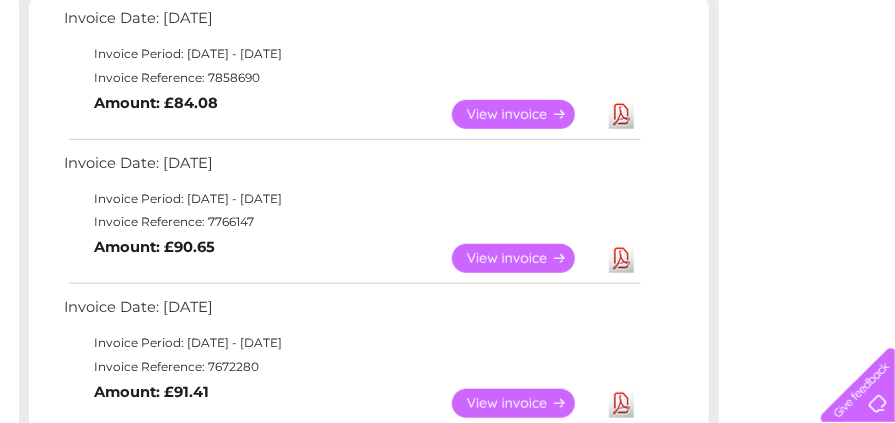 click on "View" at bounding box center [525, 114] 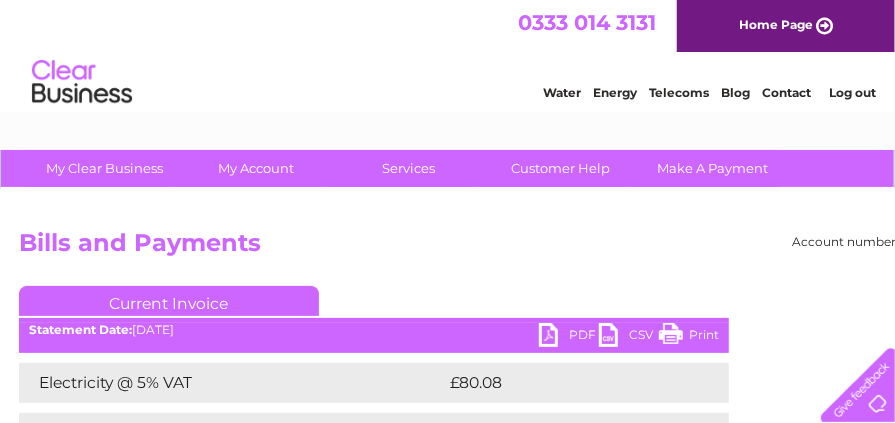 scroll, scrollTop: 0, scrollLeft: 0, axis: both 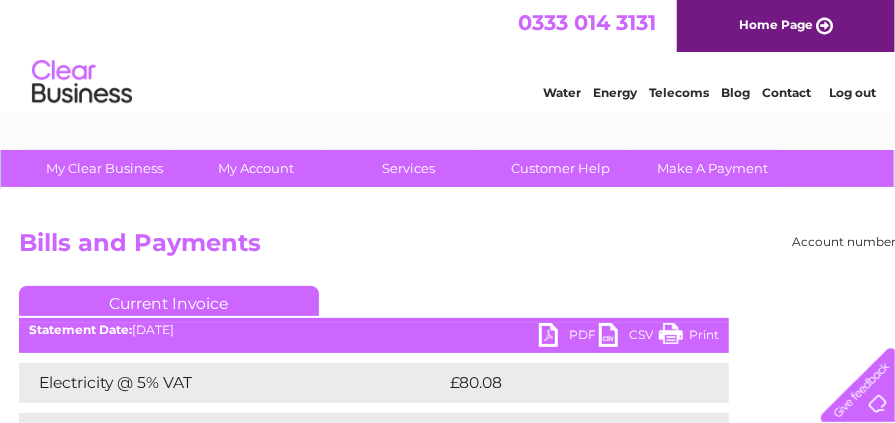 click on "PDF" at bounding box center [569, 337] 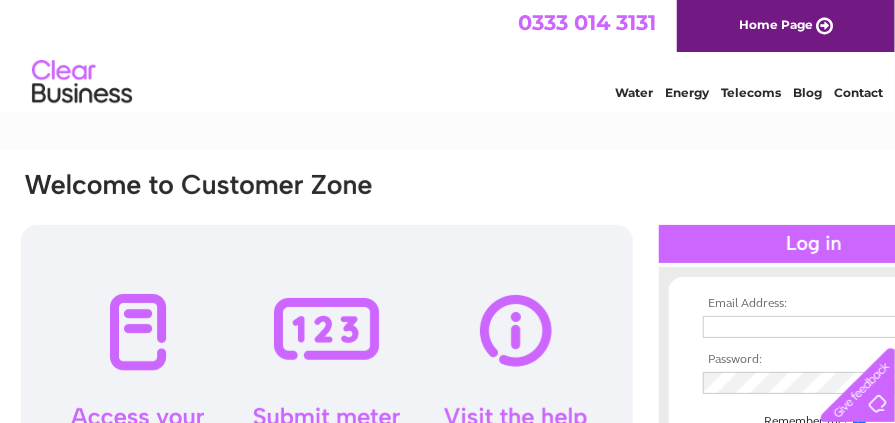 scroll, scrollTop: 0, scrollLeft: 0, axis: both 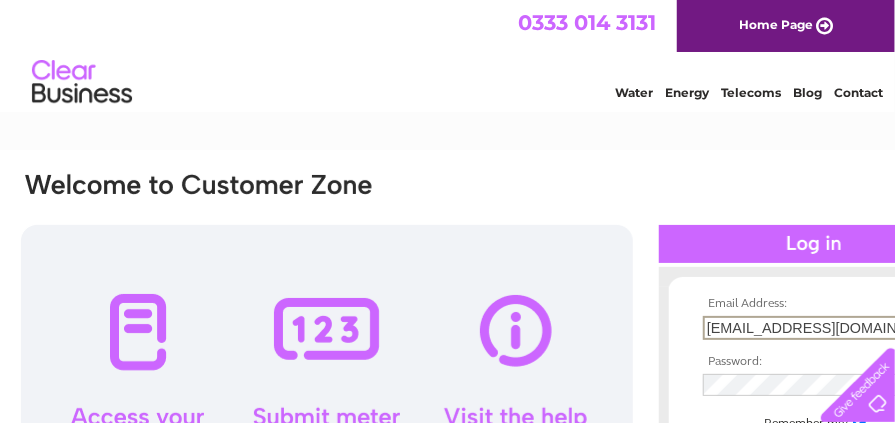 drag, startPoint x: 880, startPoint y: 325, endPoint x: 557, endPoint y: 351, distance: 324.04474 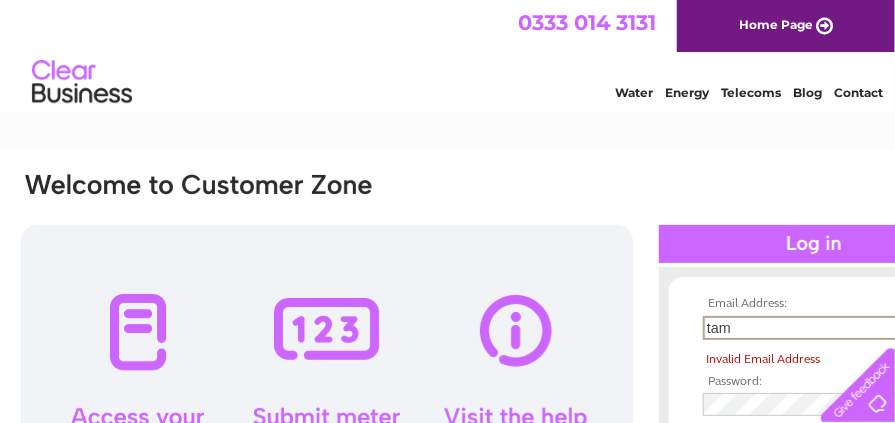 type on "tamhughes01@hotmail.com" 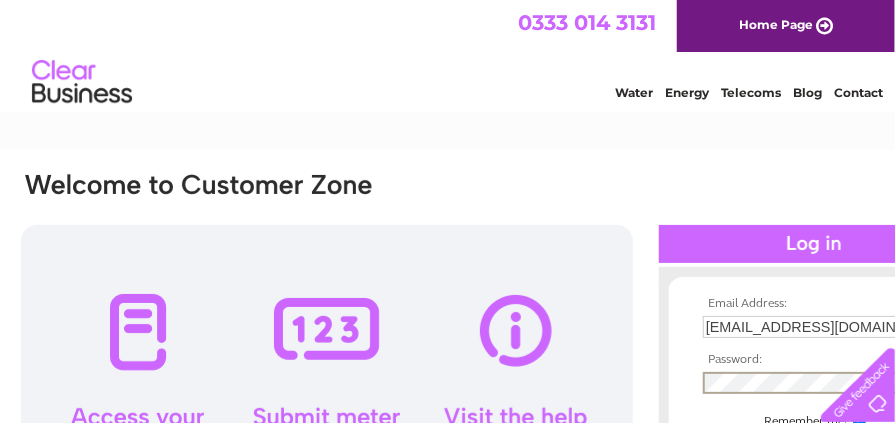 scroll, scrollTop: 0, scrollLeft: 13, axis: horizontal 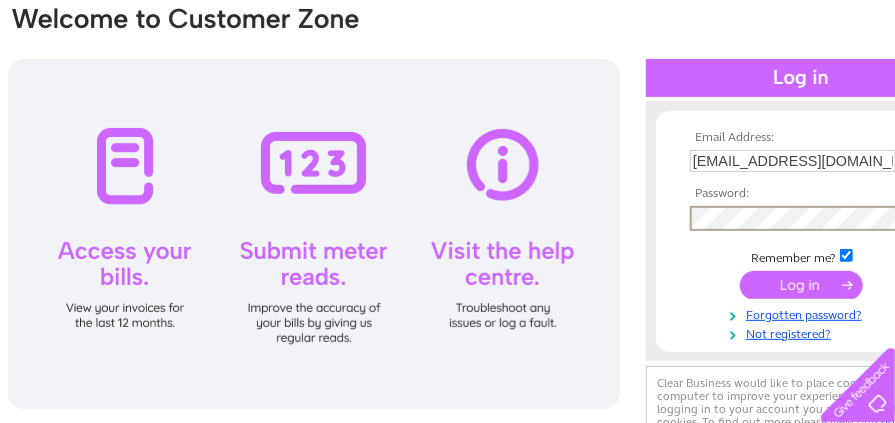 click at bounding box center (801, 285) 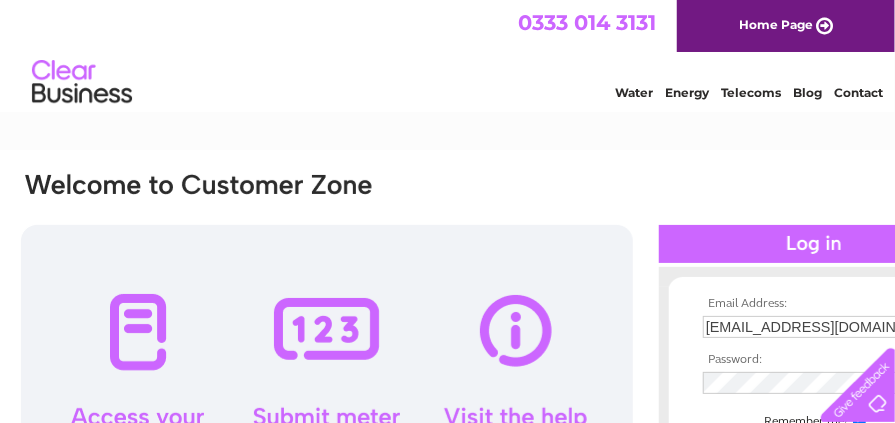 scroll, scrollTop: 0, scrollLeft: 0, axis: both 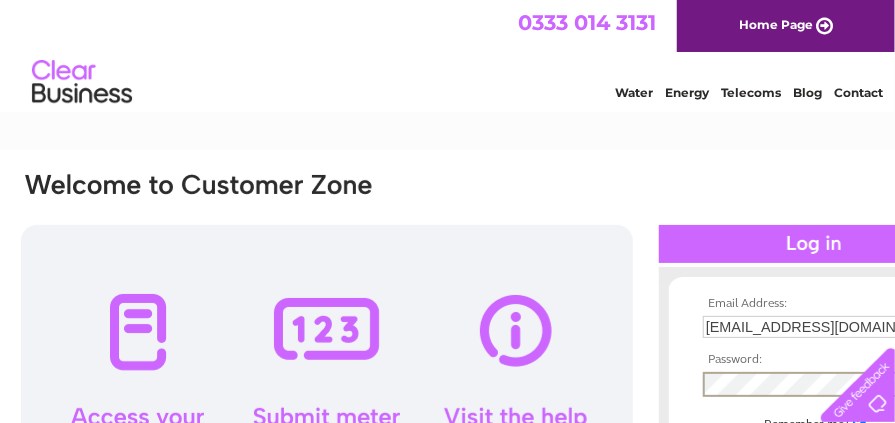 click on "Email Address:
[EMAIL_ADDRESS][DOMAIN_NAME]
Password:" at bounding box center (814, 411) 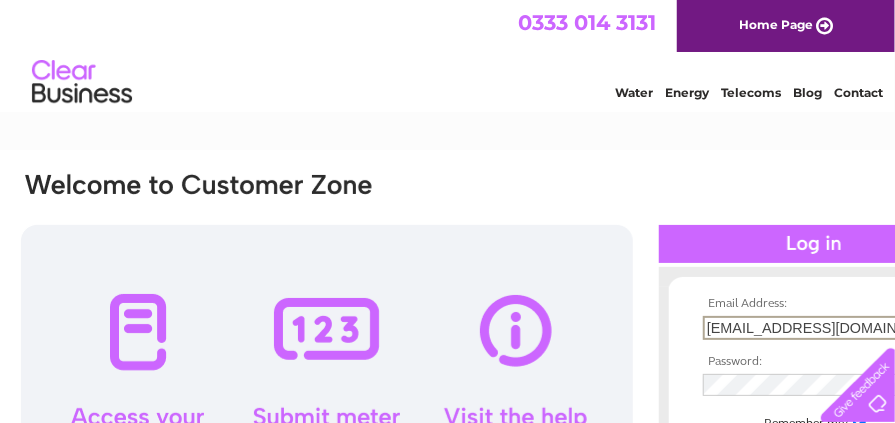 click on "tamhughes01@hotmail.com" at bounding box center (807, 328) 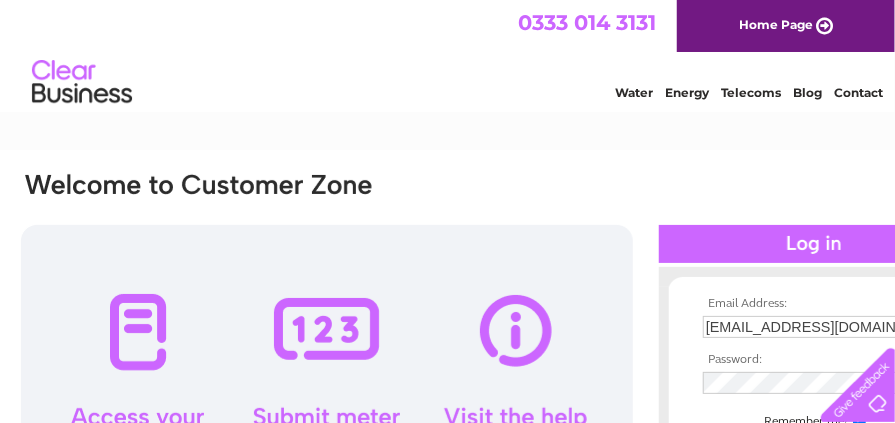 click on "tamhughes01@hotmail.com" at bounding box center [806, 327] 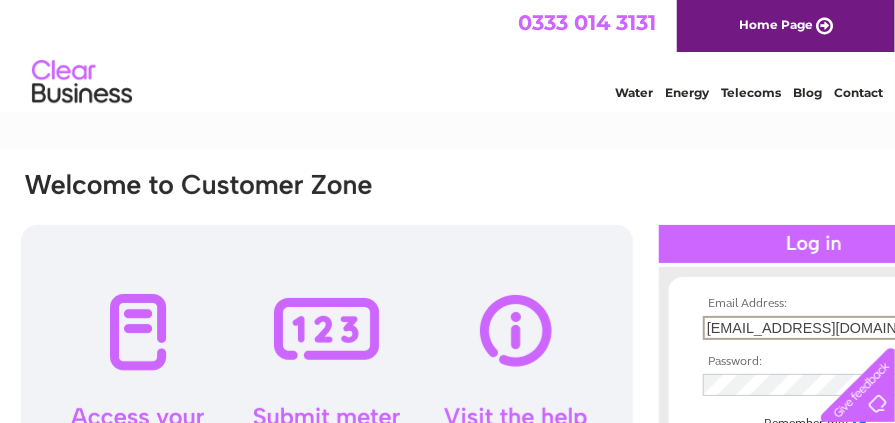 click on "tamhughes01@hotmail.com" at bounding box center (807, 328) 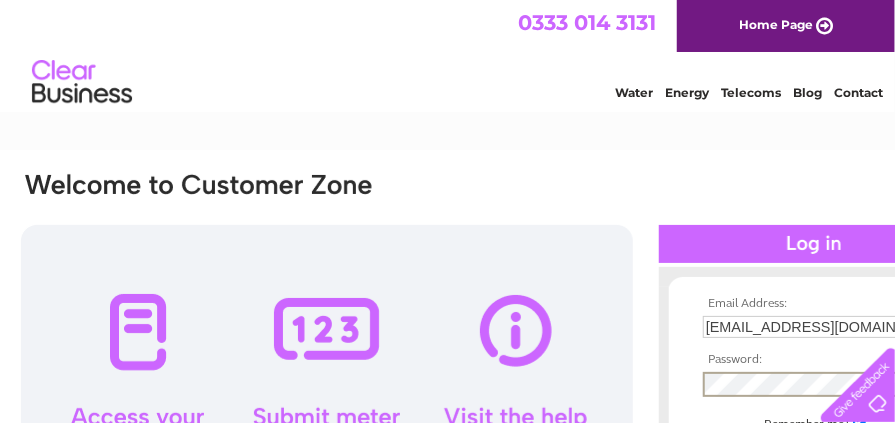 click at bounding box center [814, 451] 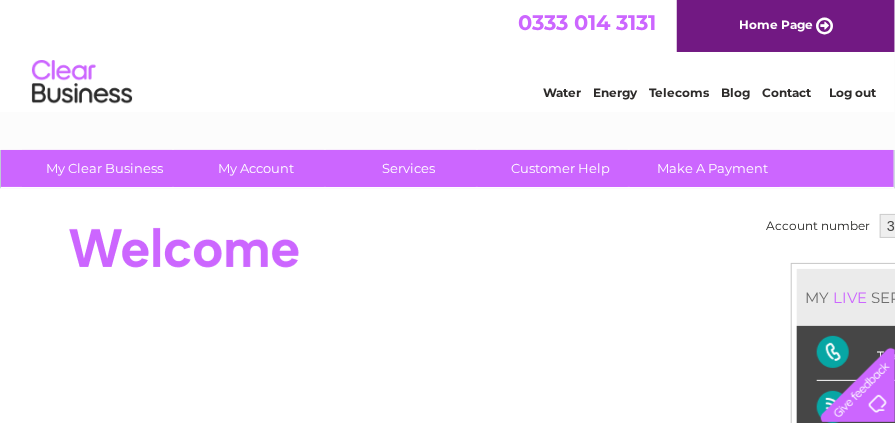 scroll, scrollTop: 0, scrollLeft: 0, axis: both 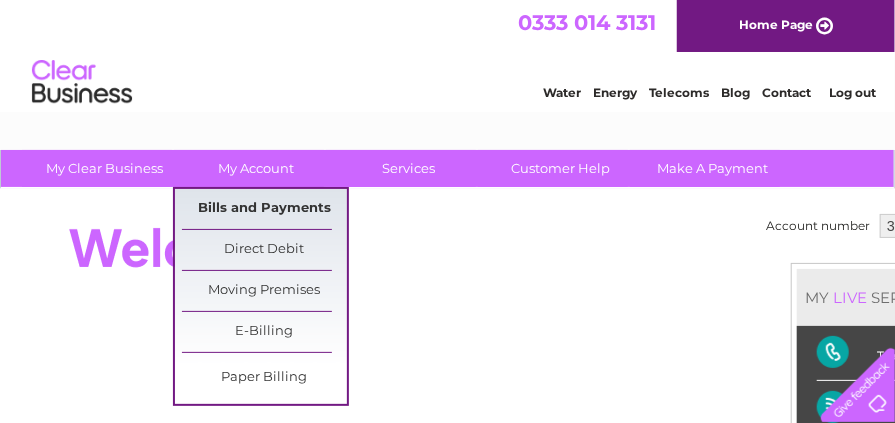 click on "Bills and Payments" at bounding box center (264, 209) 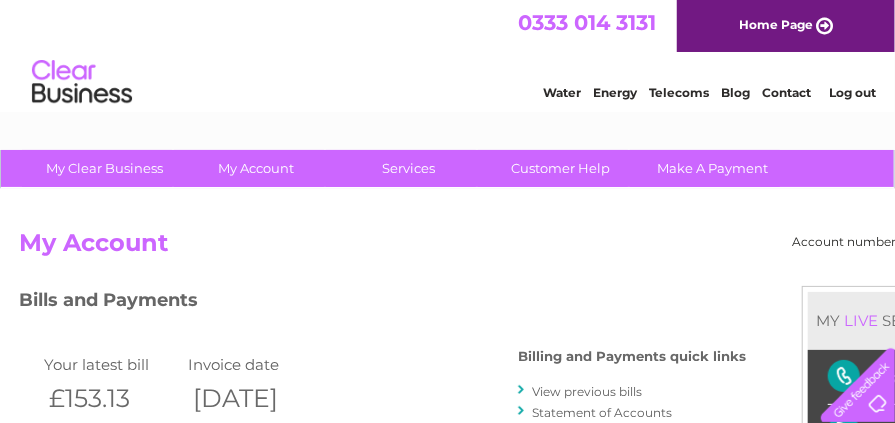 scroll, scrollTop: 0, scrollLeft: 0, axis: both 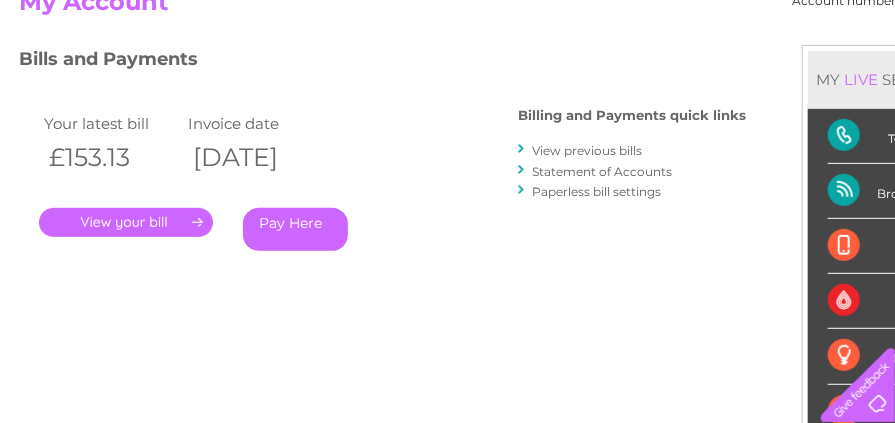 click on "." at bounding box center [126, 222] 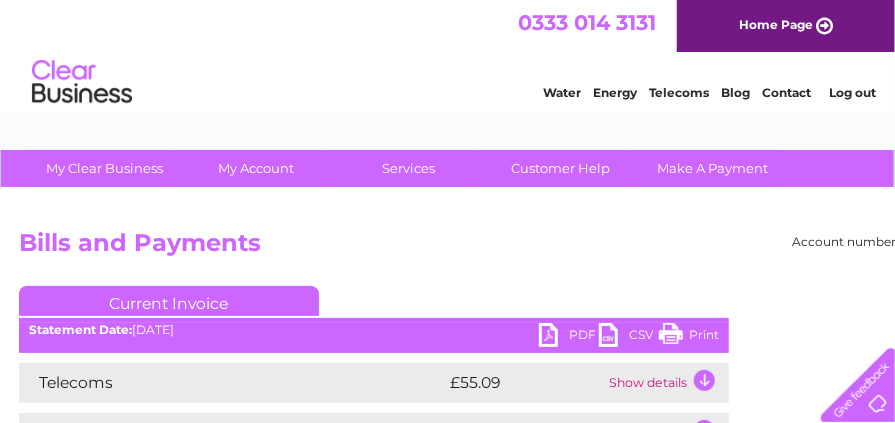 scroll, scrollTop: 0, scrollLeft: 0, axis: both 